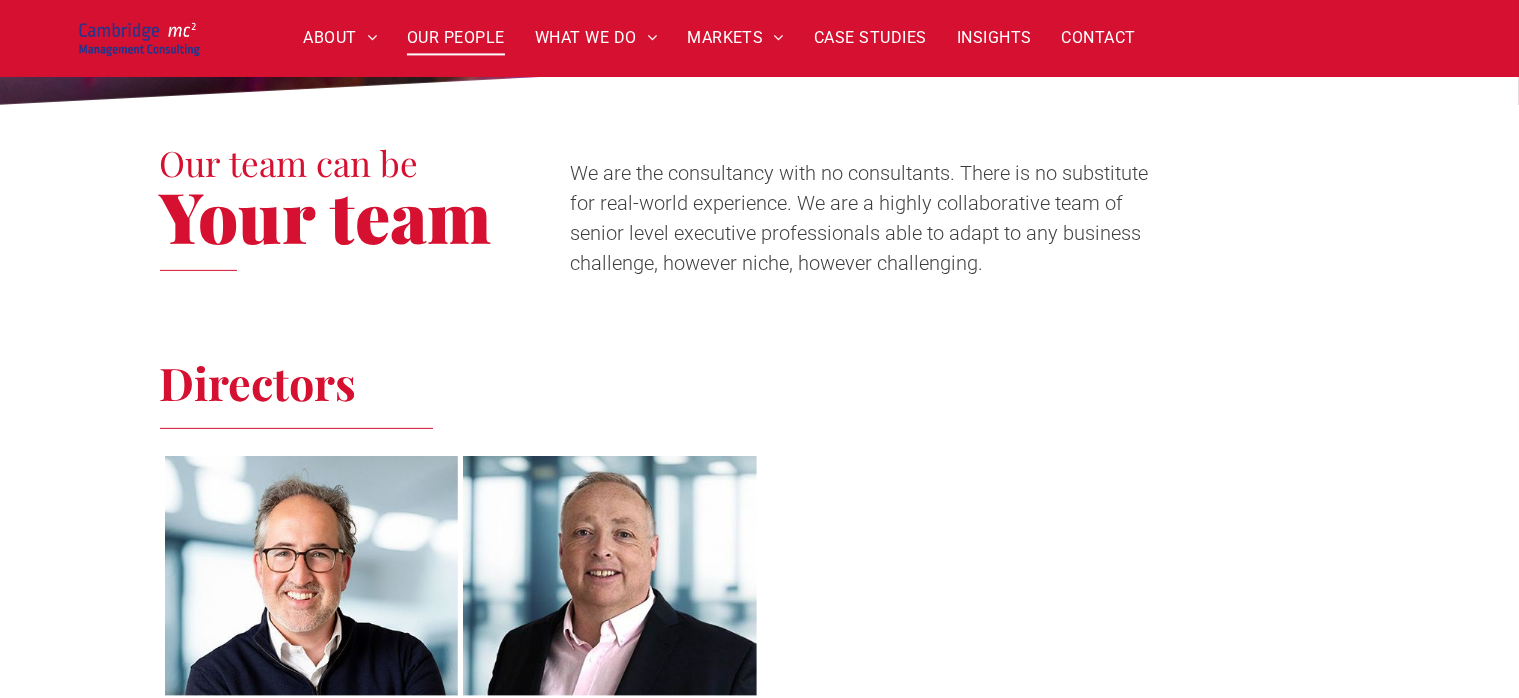 scroll, scrollTop: 800, scrollLeft: 0, axis: vertical 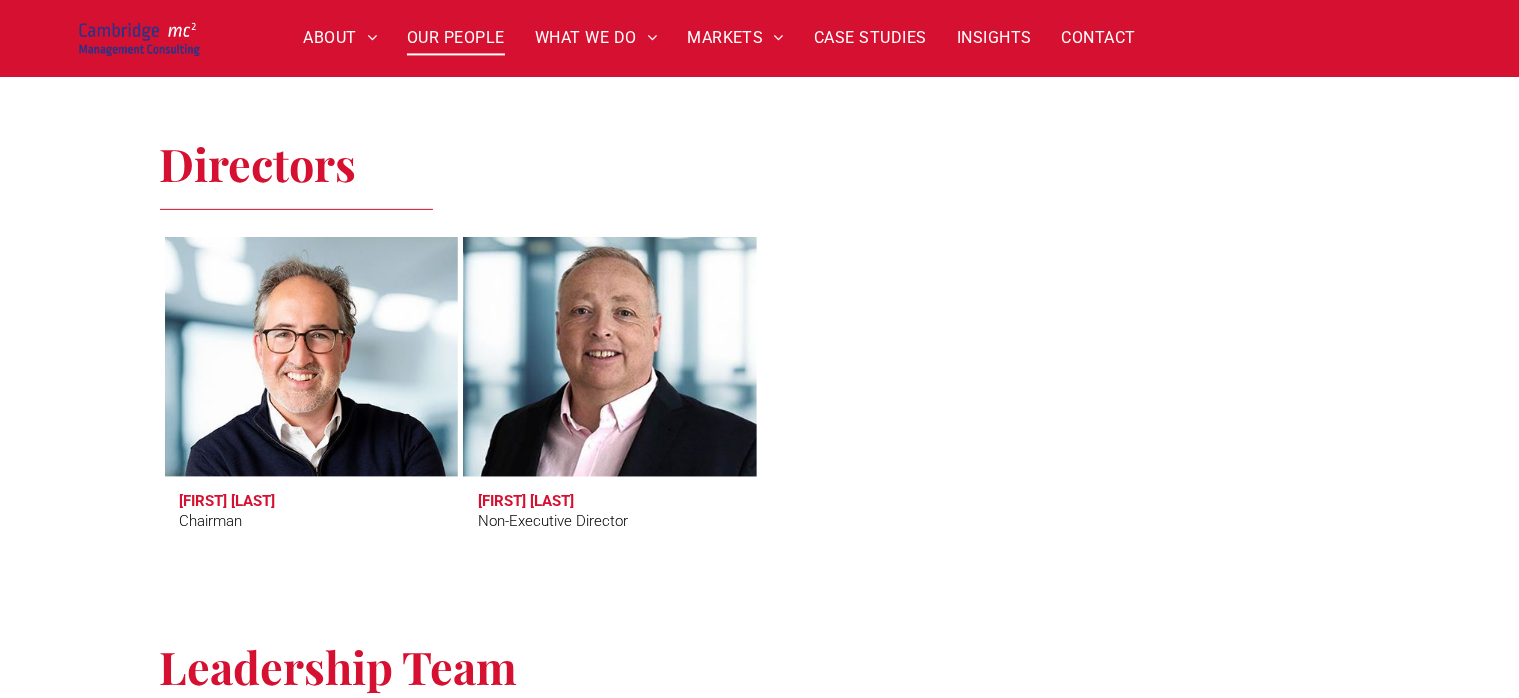click at bounding box center (609, 357) 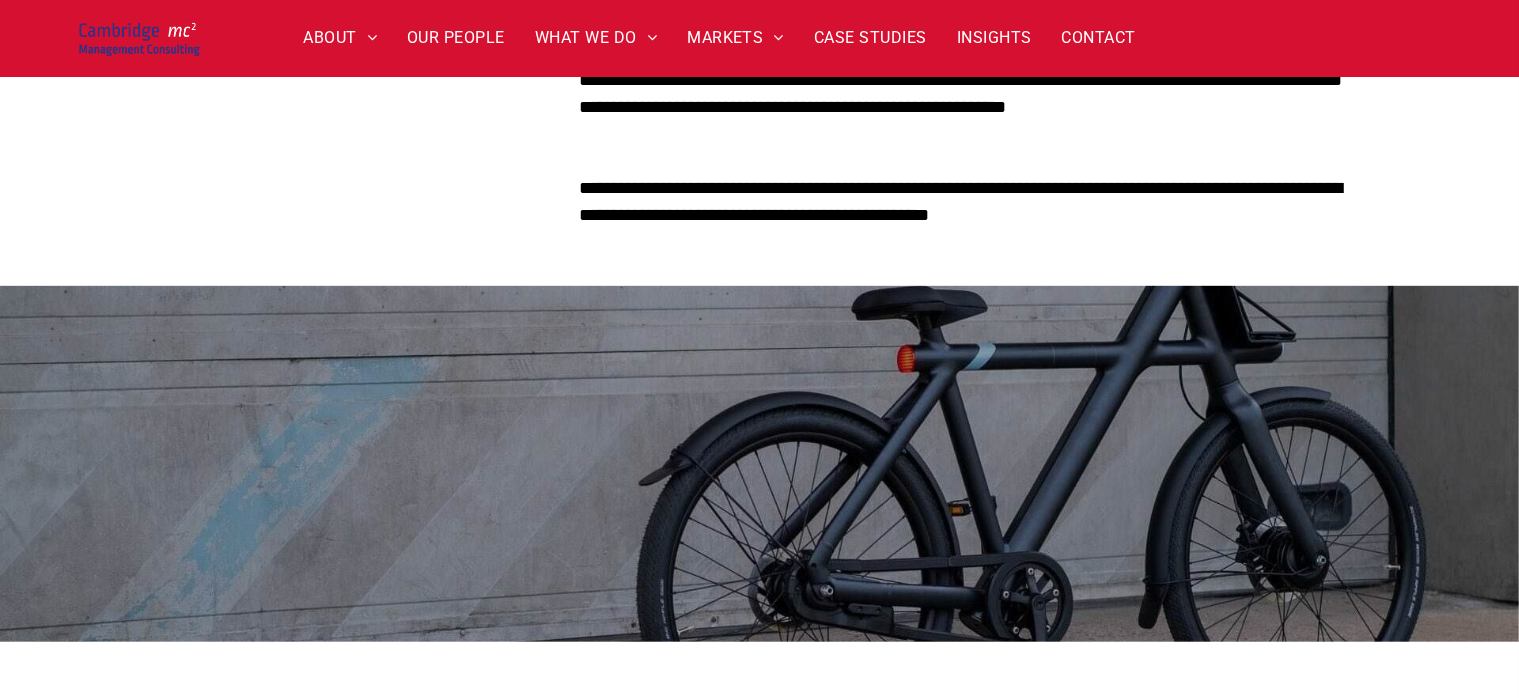 scroll, scrollTop: 400, scrollLeft: 0, axis: vertical 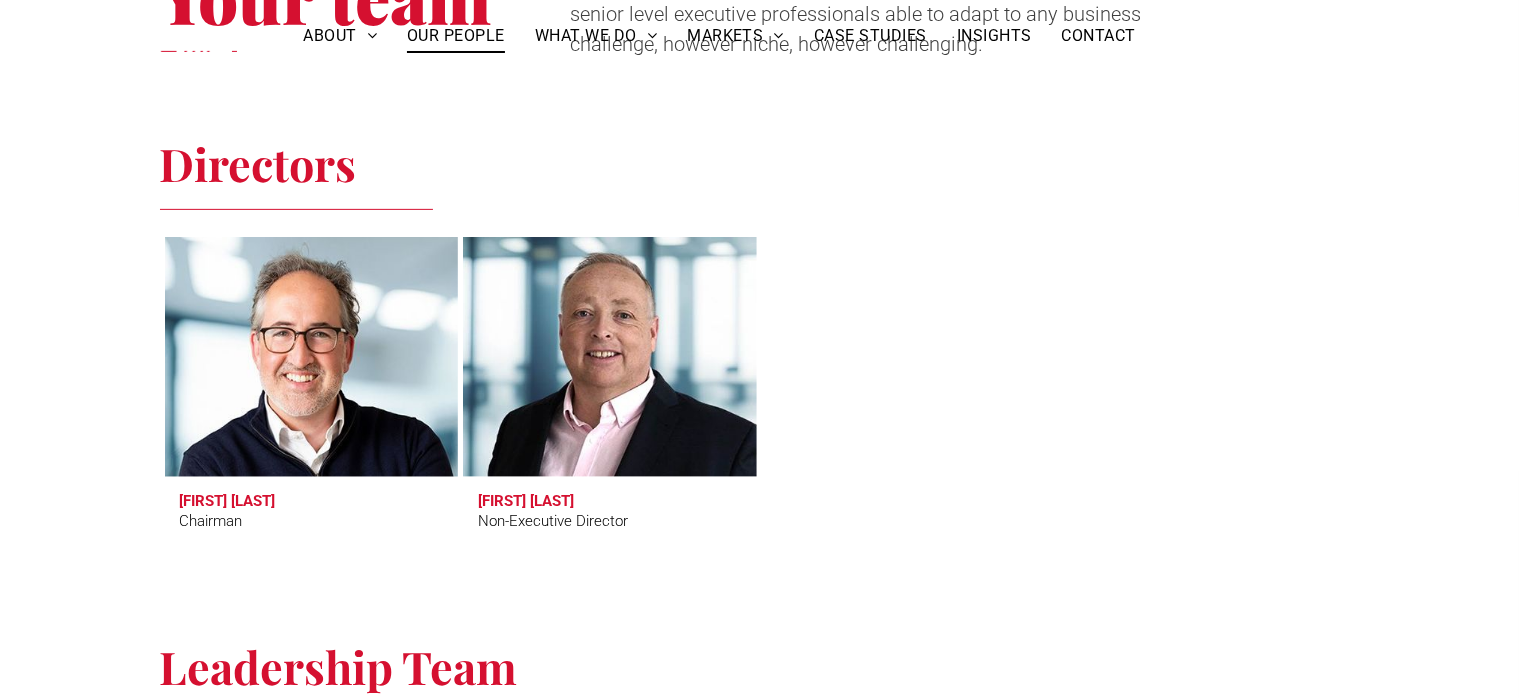 click at bounding box center [311, 357] 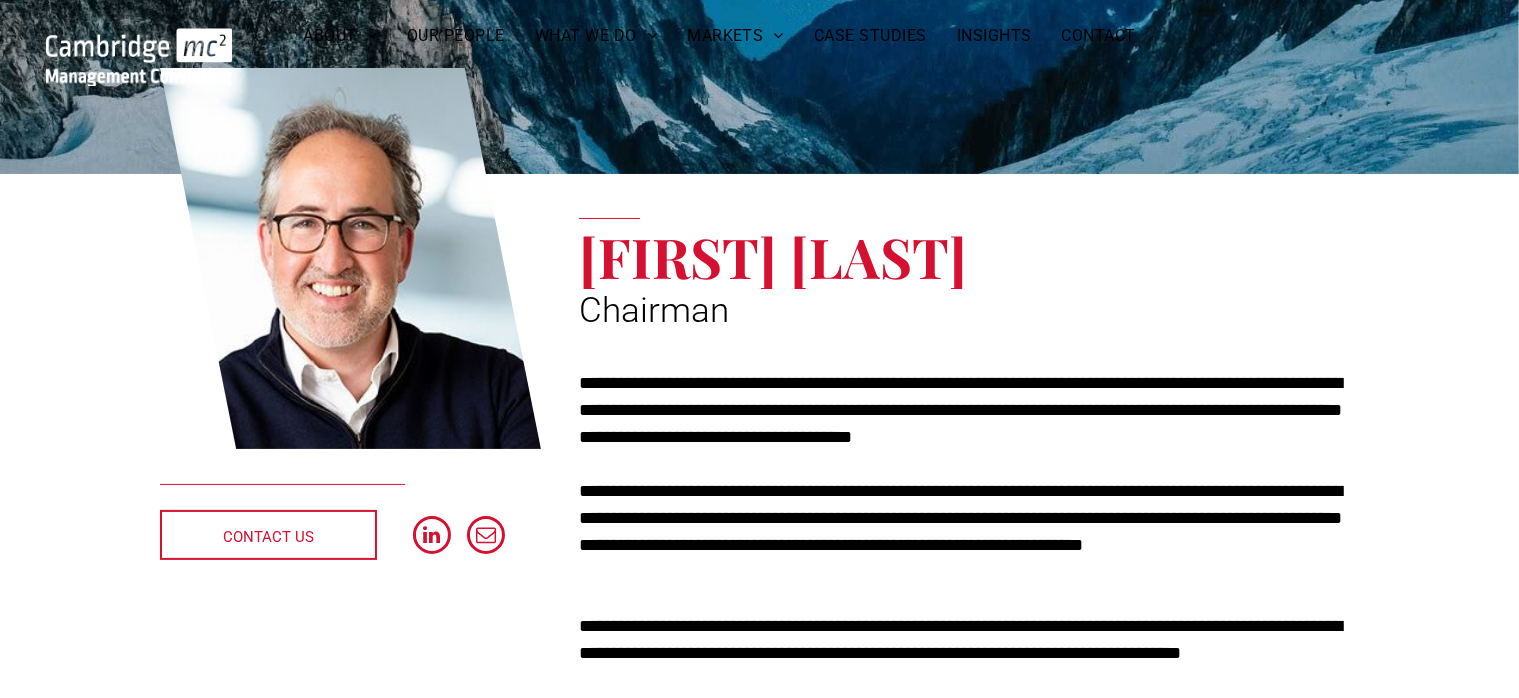 scroll, scrollTop: 200, scrollLeft: 0, axis: vertical 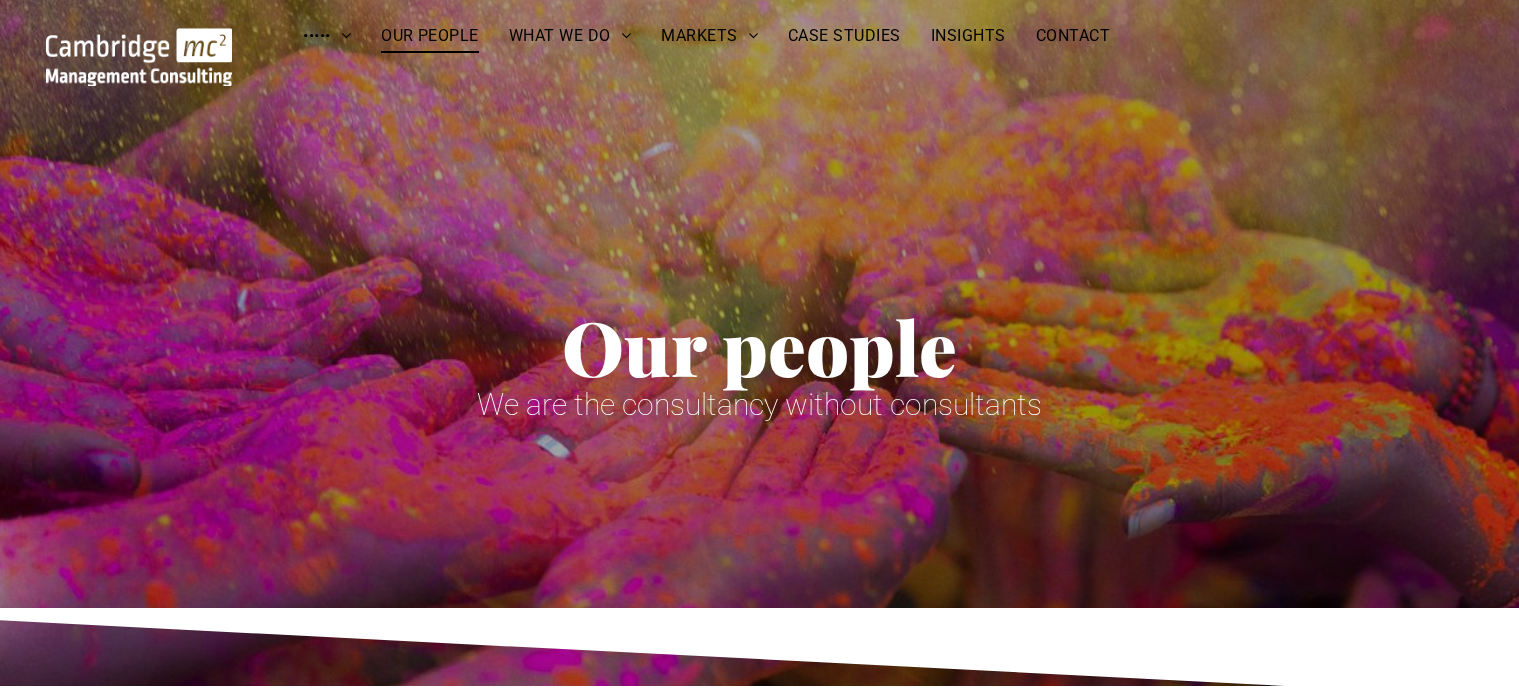 click at bounding box center [609, 1157] 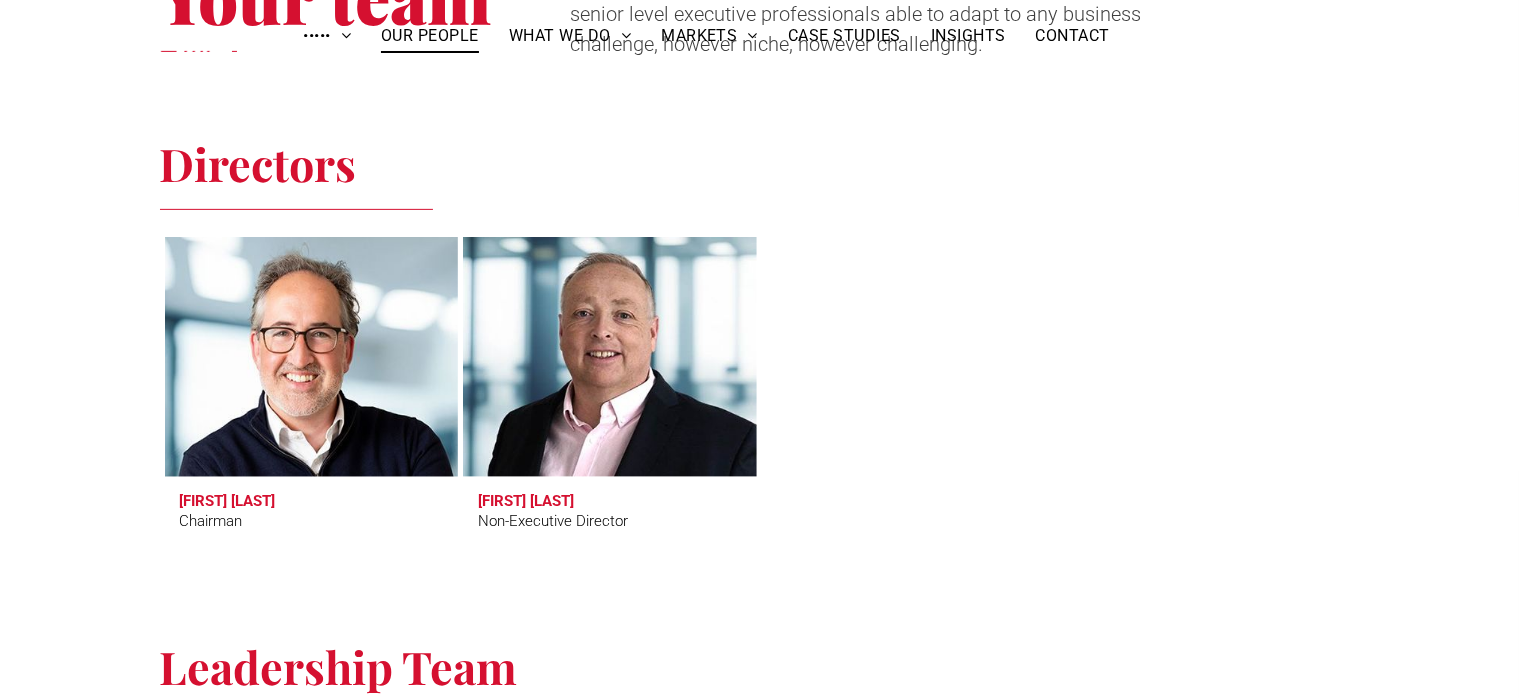 scroll, scrollTop: 800, scrollLeft: 0, axis: vertical 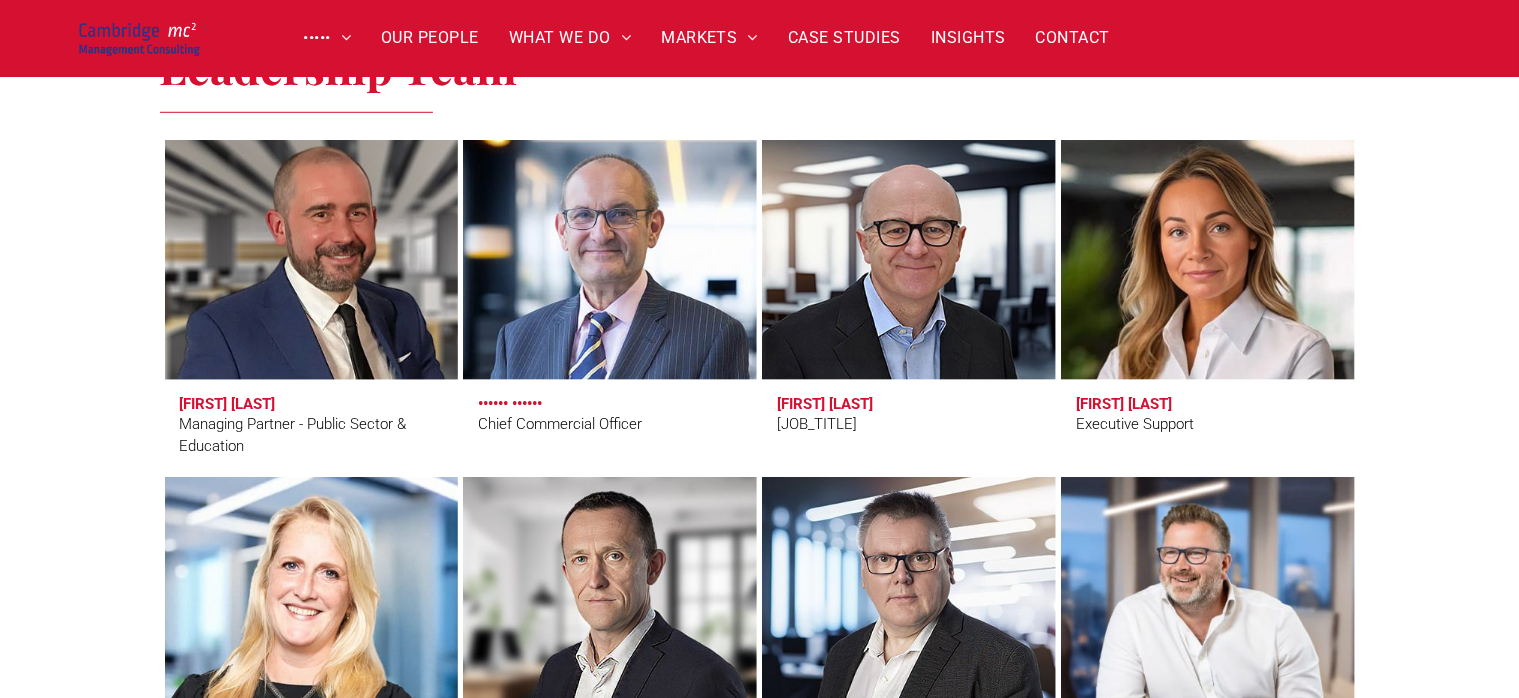 click at bounding box center (311, 259) 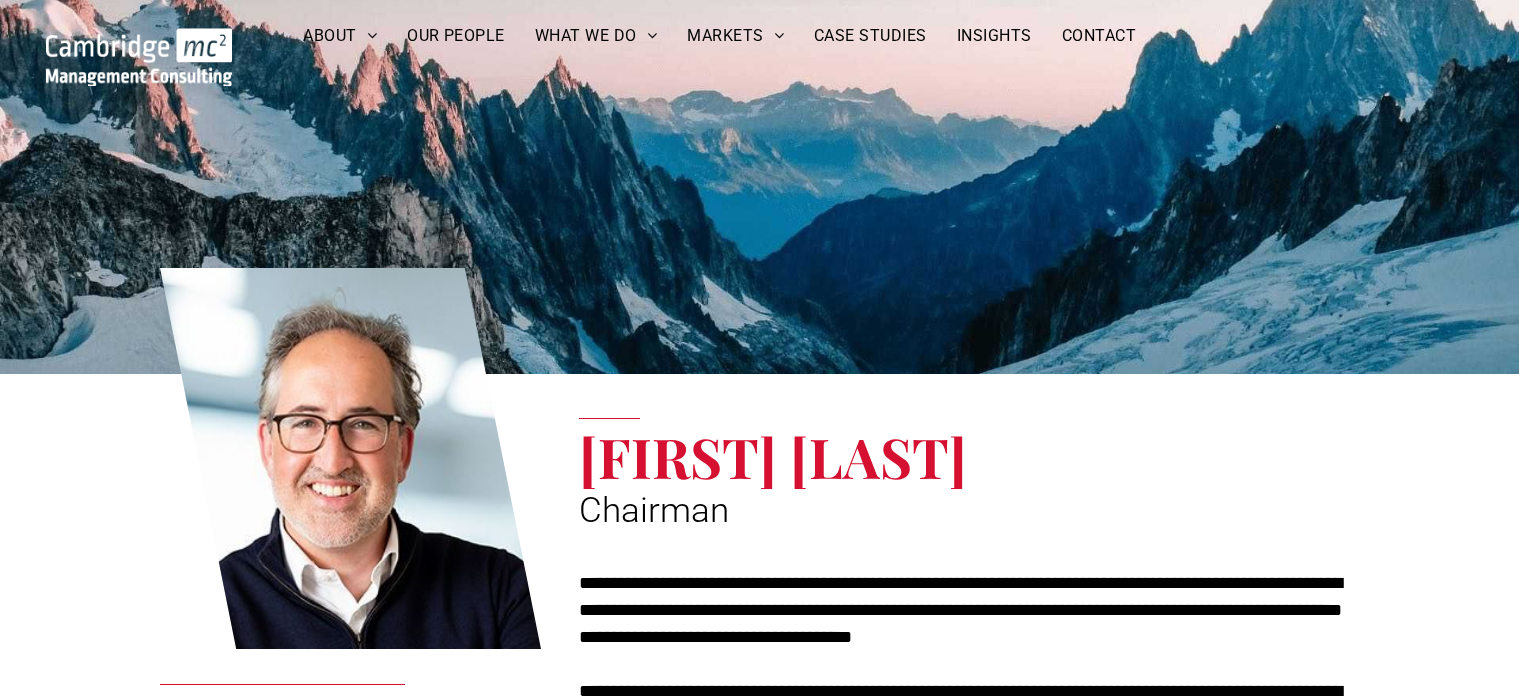 scroll, scrollTop: 0, scrollLeft: 0, axis: both 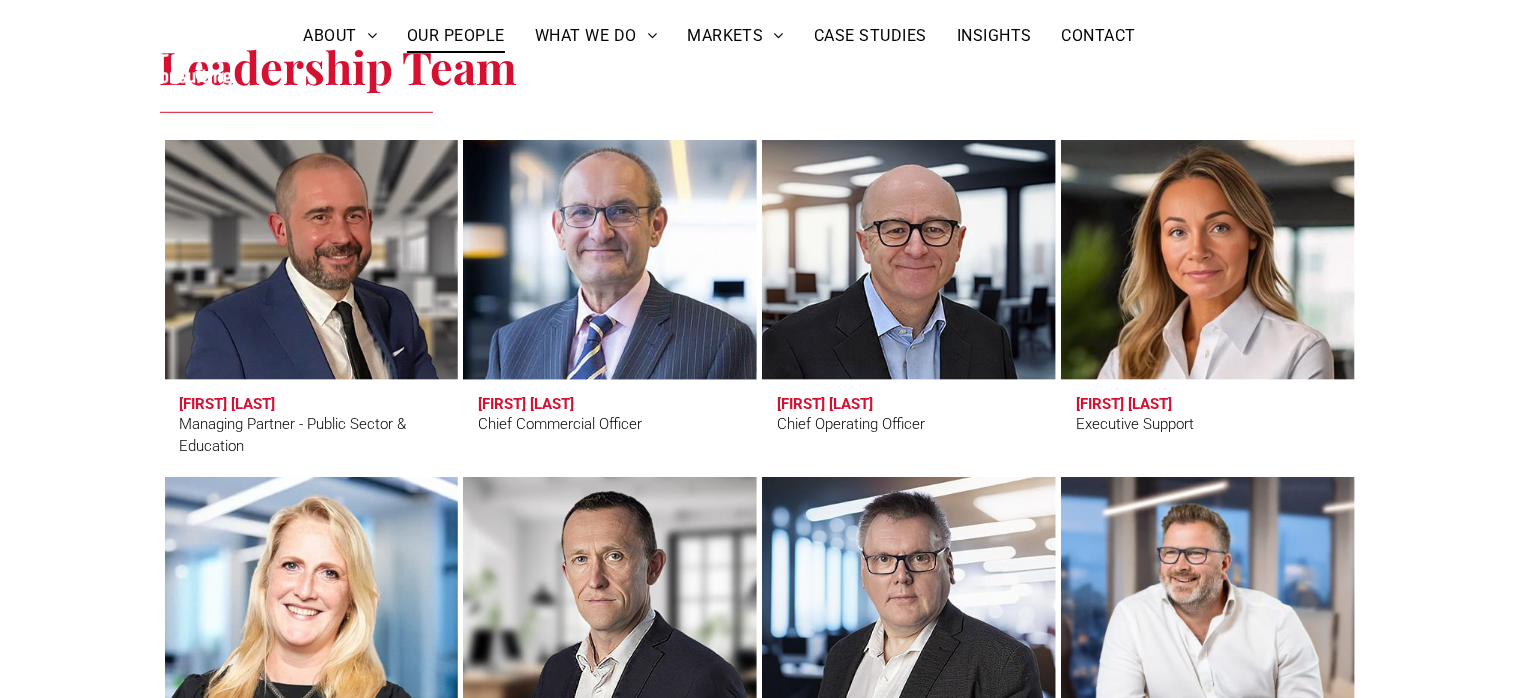 click at bounding box center (609, 259) 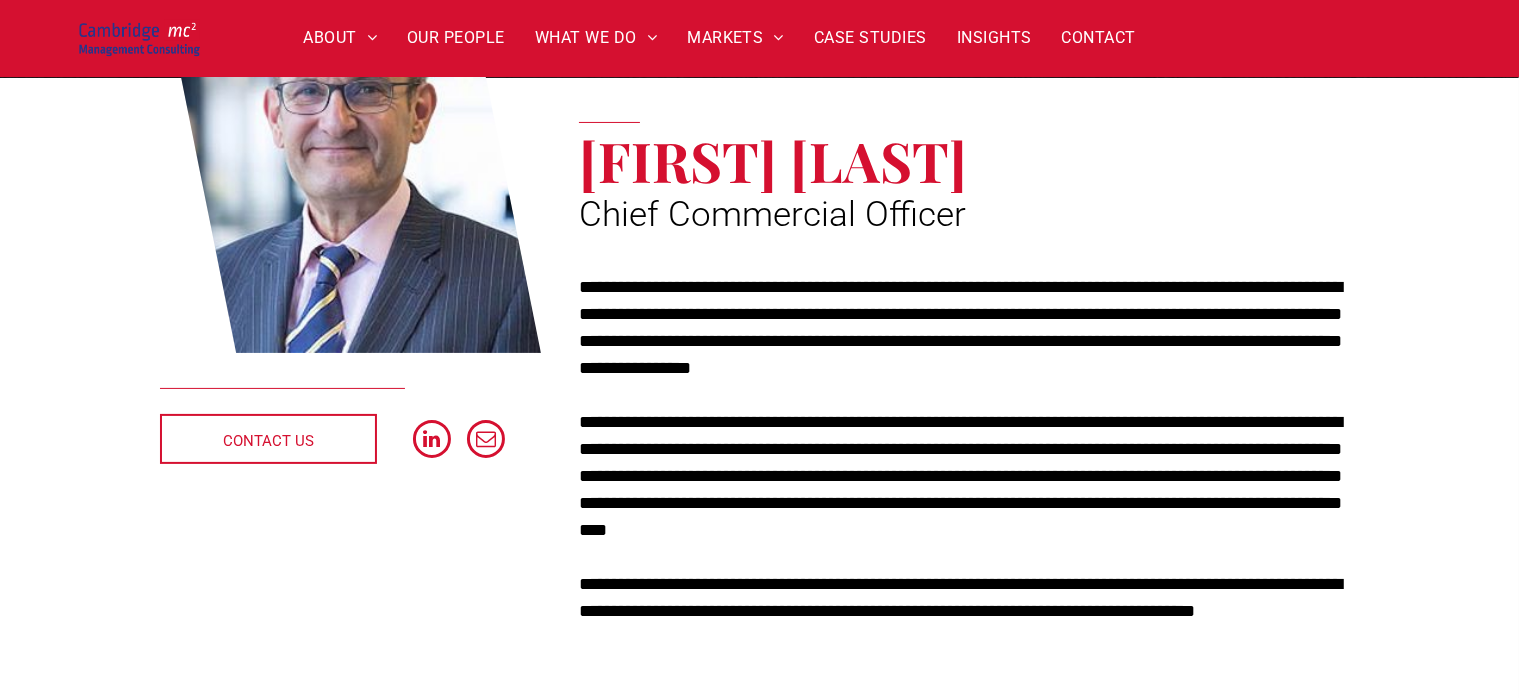 scroll, scrollTop: 300, scrollLeft: 0, axis: vertical 